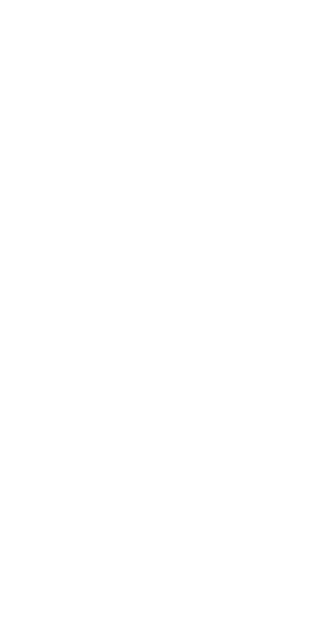 scroll, scrollTop: 0, scrollLeft: 0, axis: both 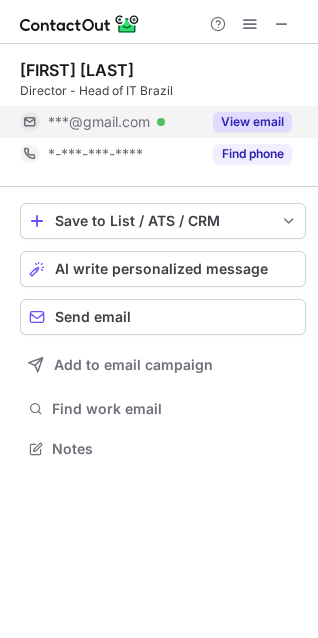 click on "***@gmail.com" at bounding box center (99, 122) 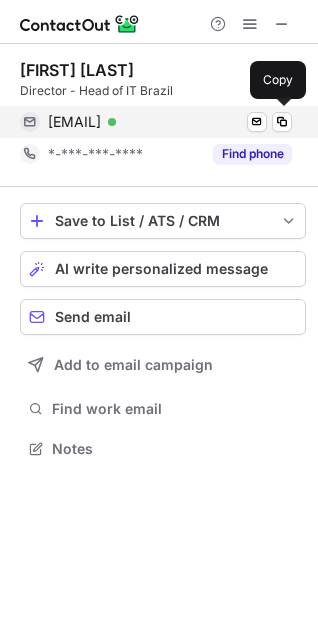 click on "fandreta@gmail.com" at bounding box center (74, 122) 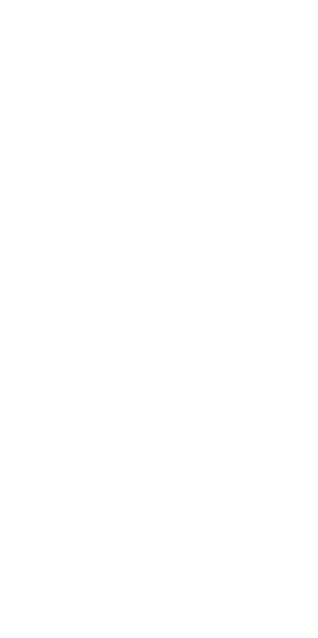 scroll, scrollTop: 0, scrollLeft: 0, axis: both 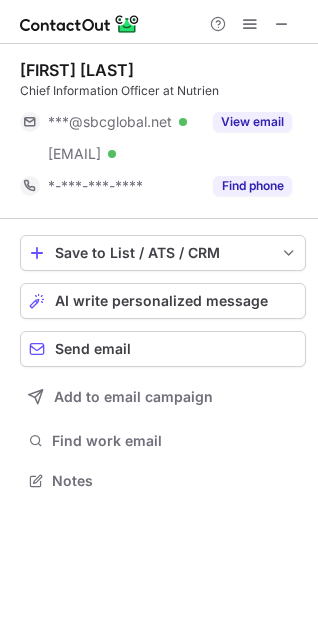 click on "[FIRST] [LAST] Chief Information Officer at Nutrien [EMAIL] Verified [EMAIL] Verified View email *-***-***-**** Find phone" at bounding box center (163, 131) 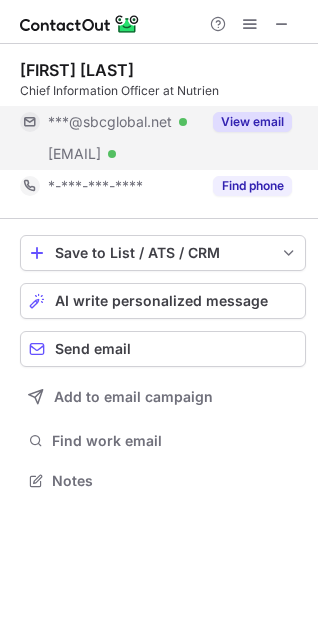 click on "***@sbcglobal.net" at bounding box center [110, 122] 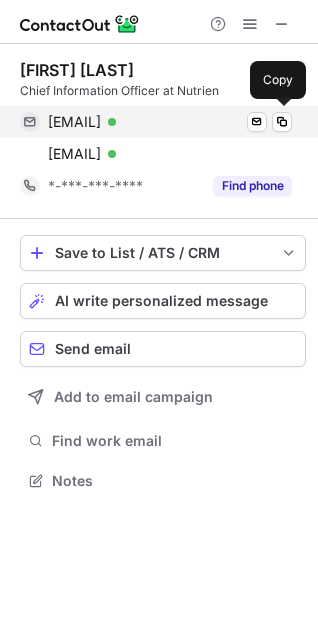 click on "[EMAIL] Verified Send email Copy" at bounding box center (156, 122) 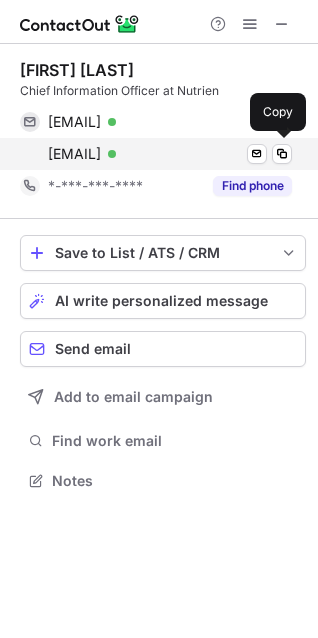 click on "[EMAIL]" at bounding box center [74, 154] 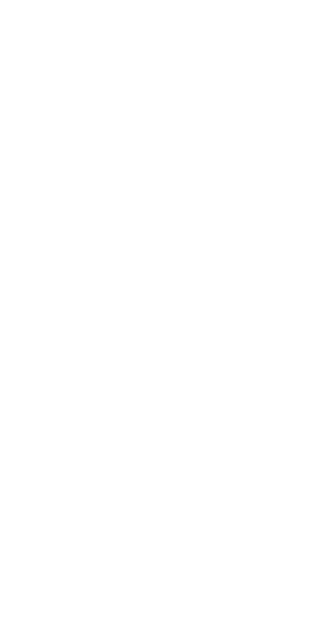scroll, scrollTop: 0, scrollLeft: 0, axis: both 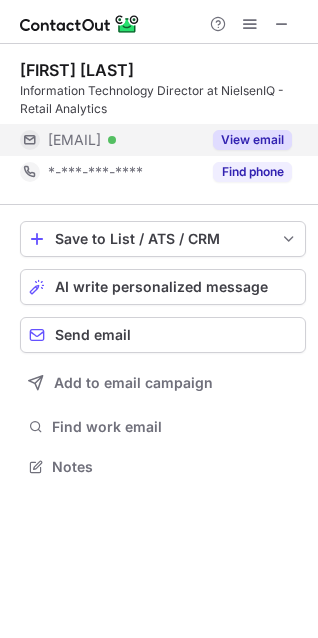 click on "***@yahoo.fr Verified" at bounding box center [110, 140] 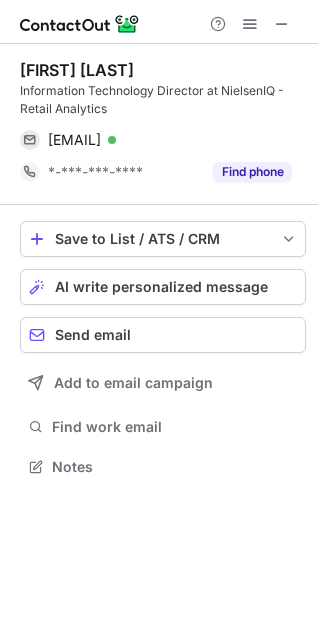click on "Yann Broussot" at bounding box center (77, 70) 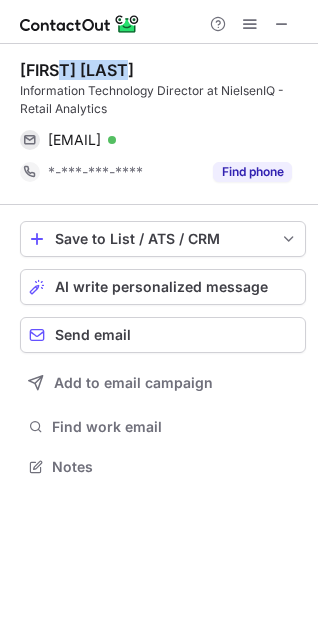 click on "Yann Broussot" at bounding box center [77, 70] 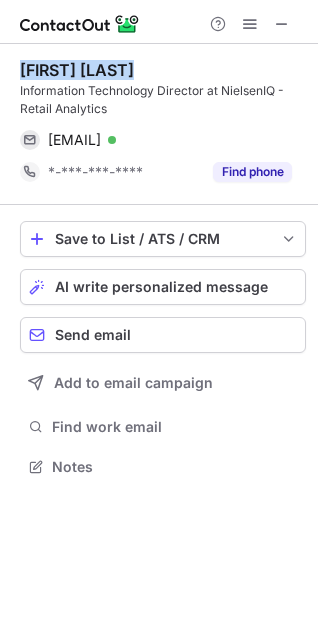 click on "Yann Broussot" at bounding box center [77, 70] 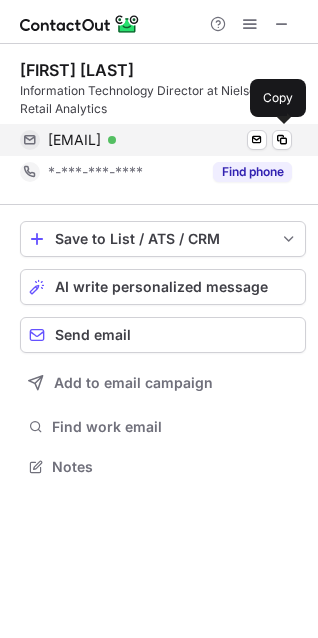 click on "yannbroussot@yahoo.fr" at bounding box center (74, 140) 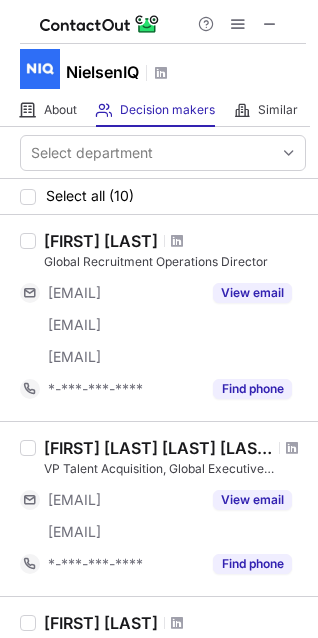 scroll, scrollTop: 0, scrollLeft: 0, axis: both 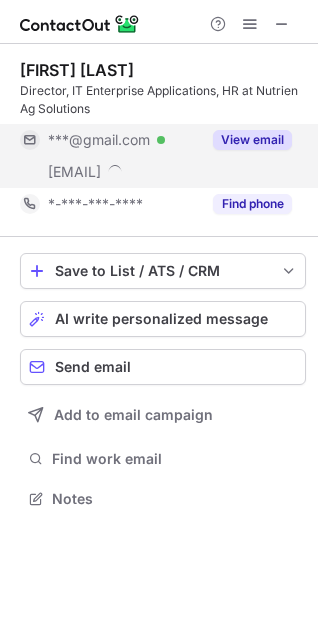 click on "***@gmail.com" at bounding box center (99, 140) 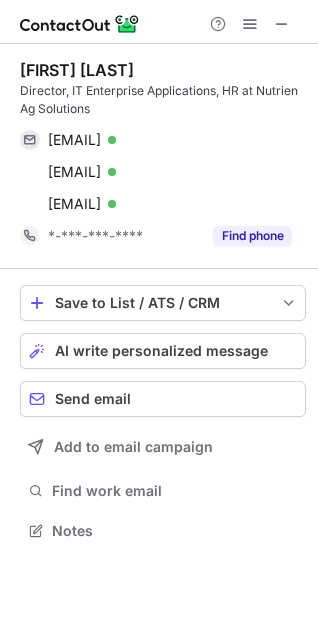 scroll, scrollTop: 10, scrollLeft: 10, axis: both 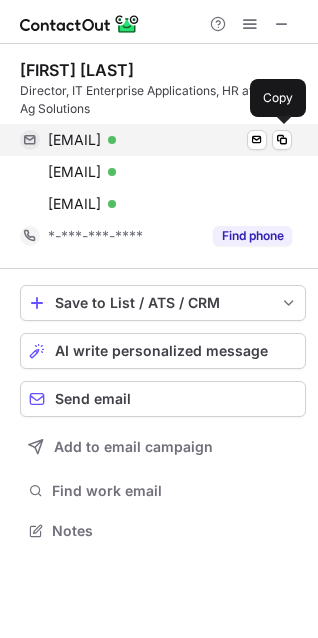 click on "roxanneburton@gmail.com" at bounding box center [74, 140] 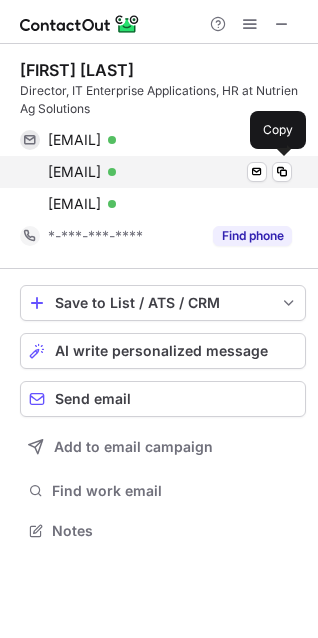 click on "rburton1044@shaw.ca" at bounding box center (74, 172) 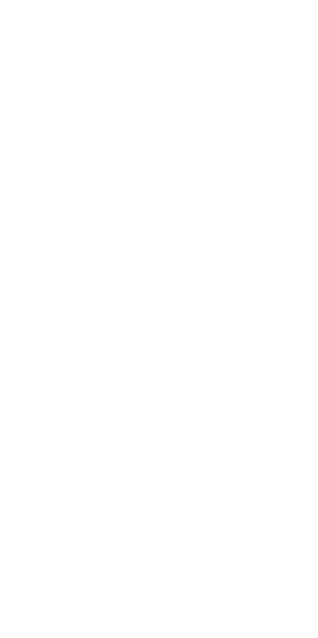 scroll, scrollTop: 0, scrollLeft: 0, axis: both 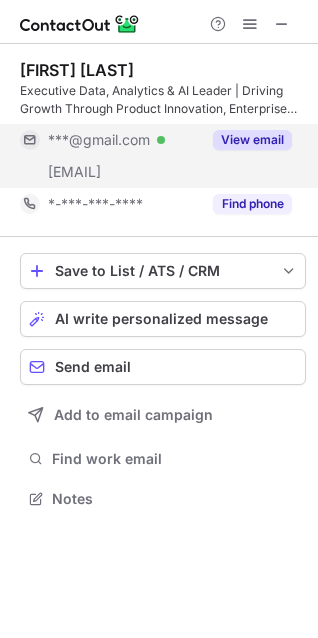 click on "***@gmail.com" at bounding box center [99, 140] 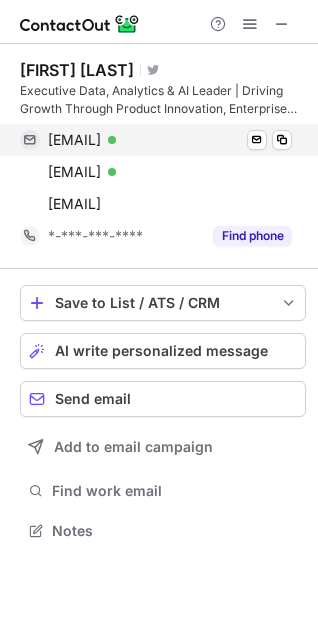 scroll, scrollTop: 10, scrollLeft: 10, axis: both 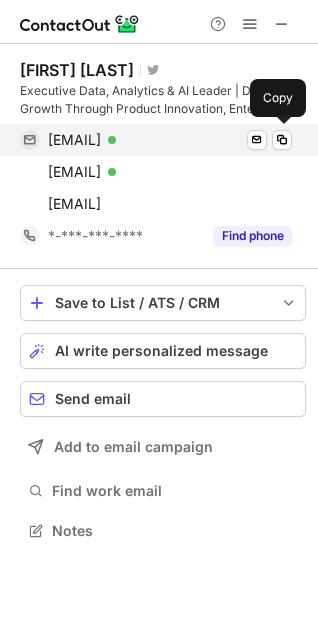 click on "[EMAIL]" at bounding box center (74, 140) 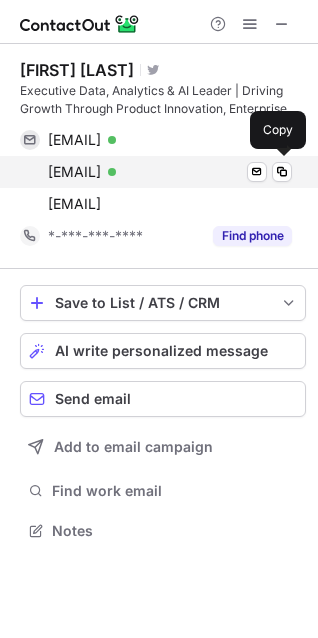 click on "[EMAIL]" at bounding box center (74, 172) 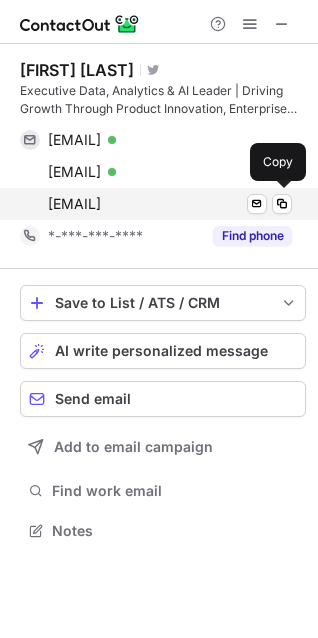 click on "[EMAIL]" at bounding box center (74, 204) 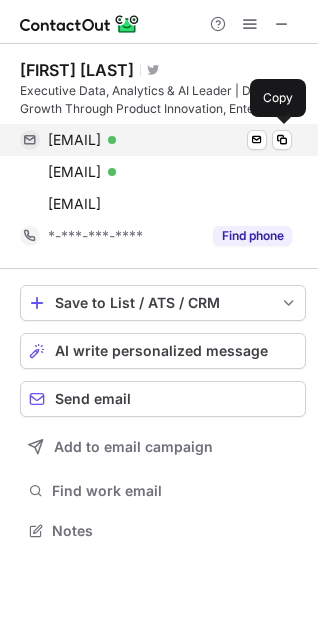 click on "[EMAIL]" at bounding box center [74, 140] 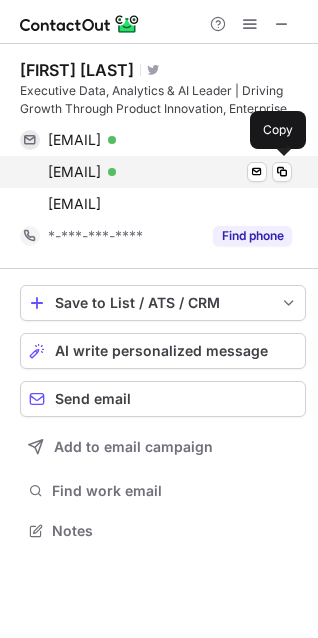 click on "[EMAIL]" at bounding box center (74, 172) 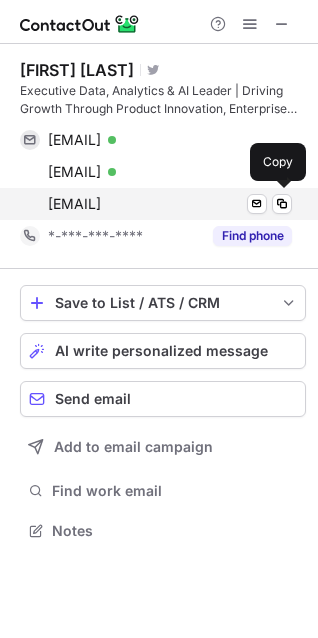 click on "[EMAIL]" at bounding box center (74, 204) 